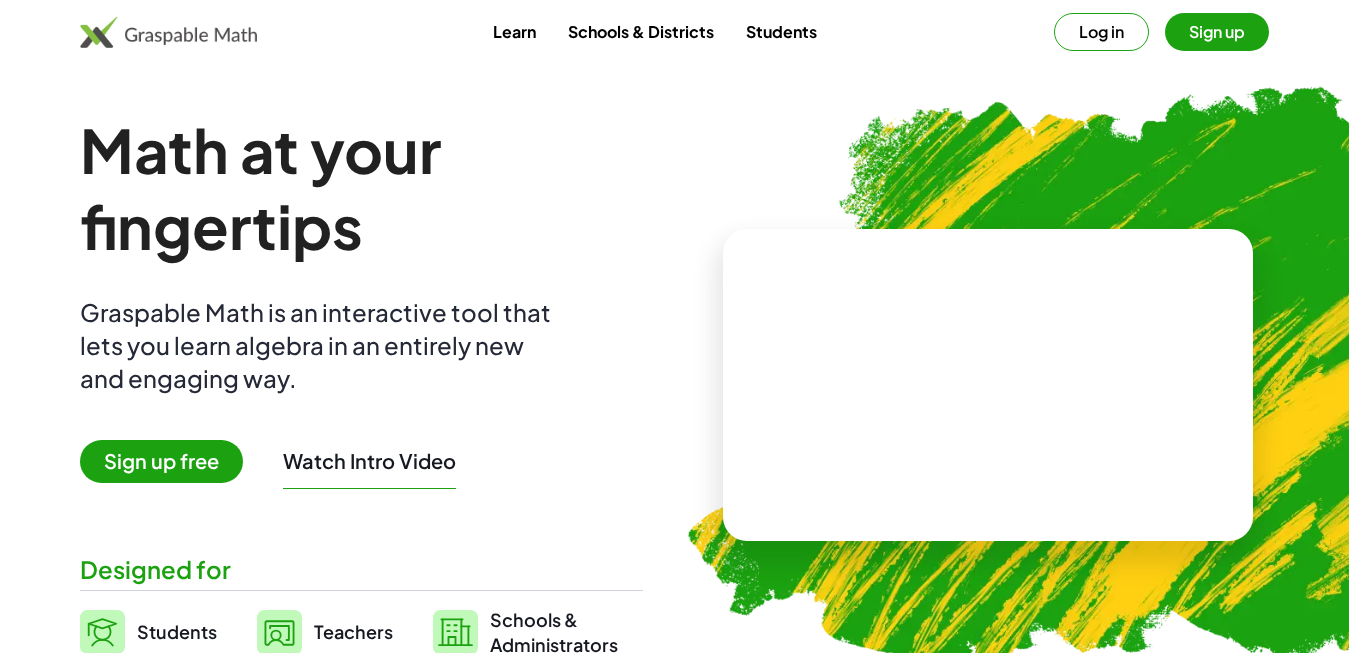 scroll, scrollTop: 0, scrollLeft: 0, axis: both 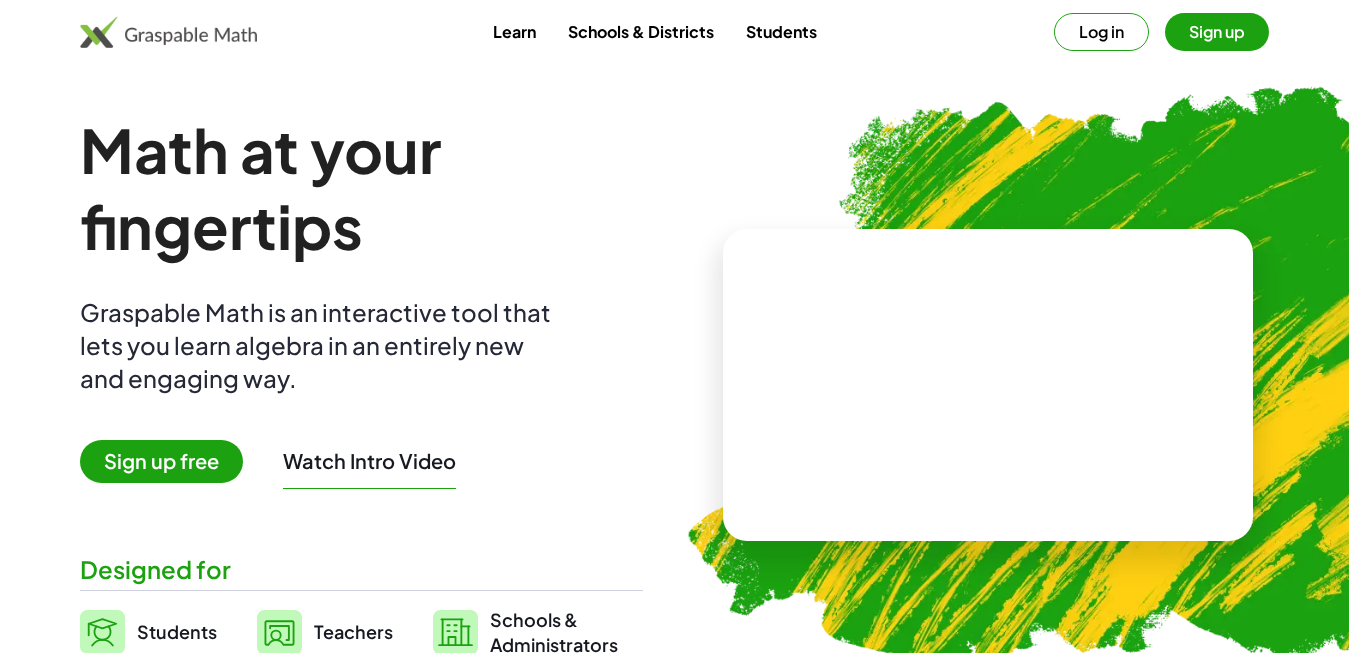 click on "Sign up free" at bounding box center (161, 461) 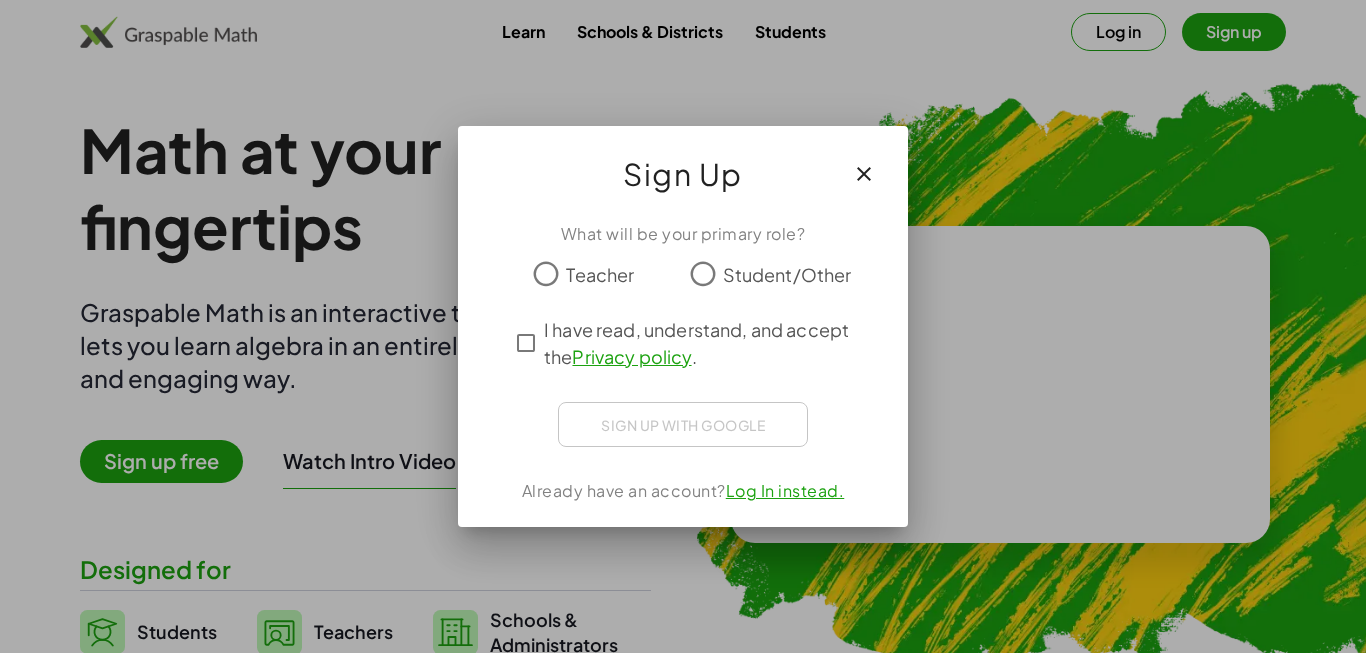 click 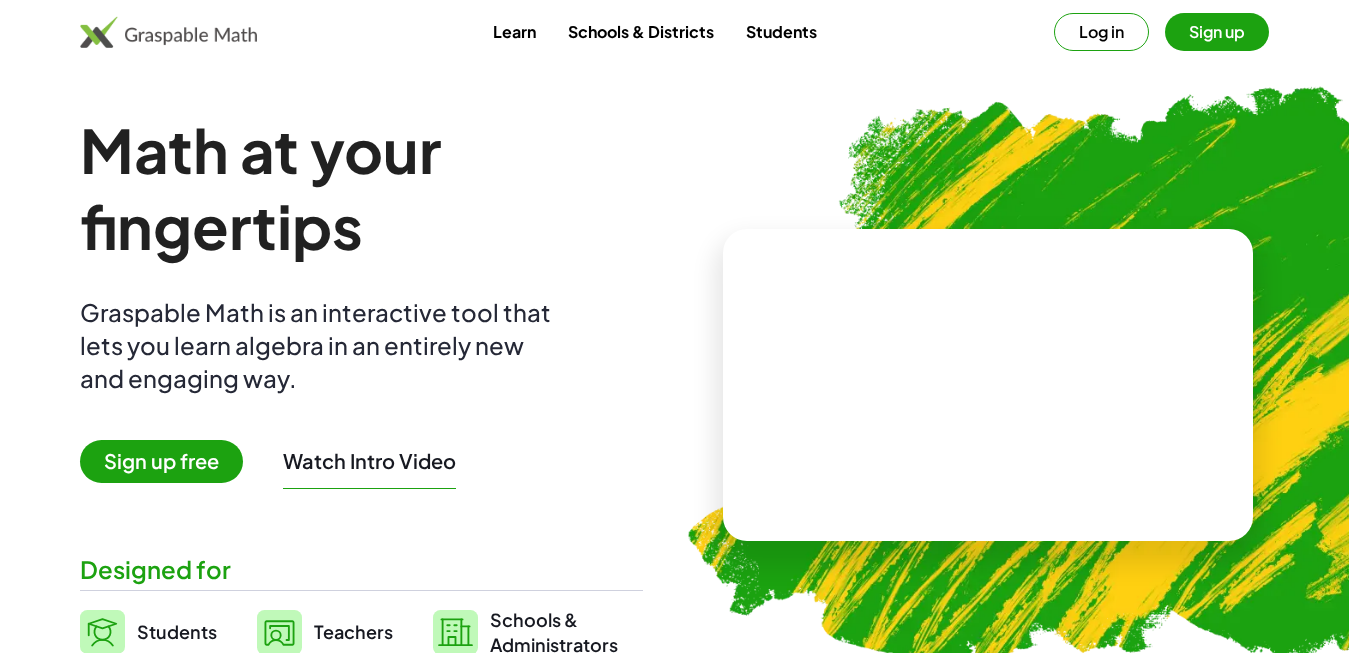 click on "Students" at bounding box center (781, 31) 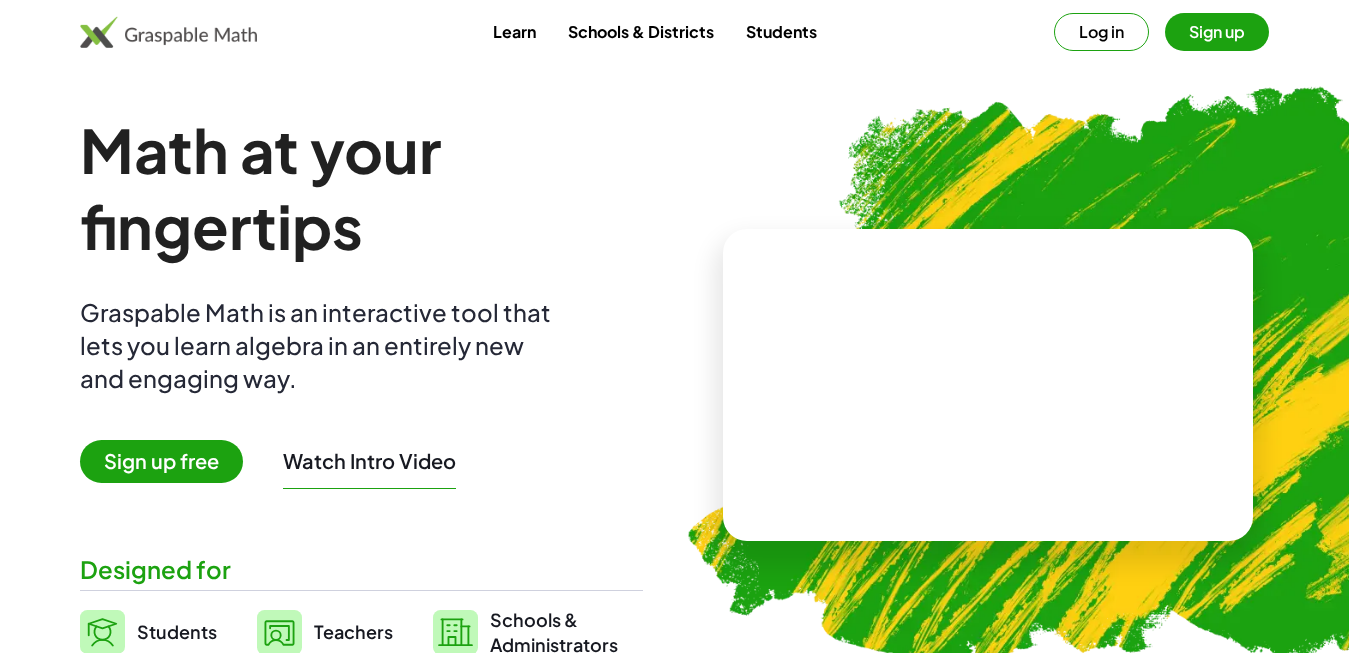 click at bounding box center (988, 385) 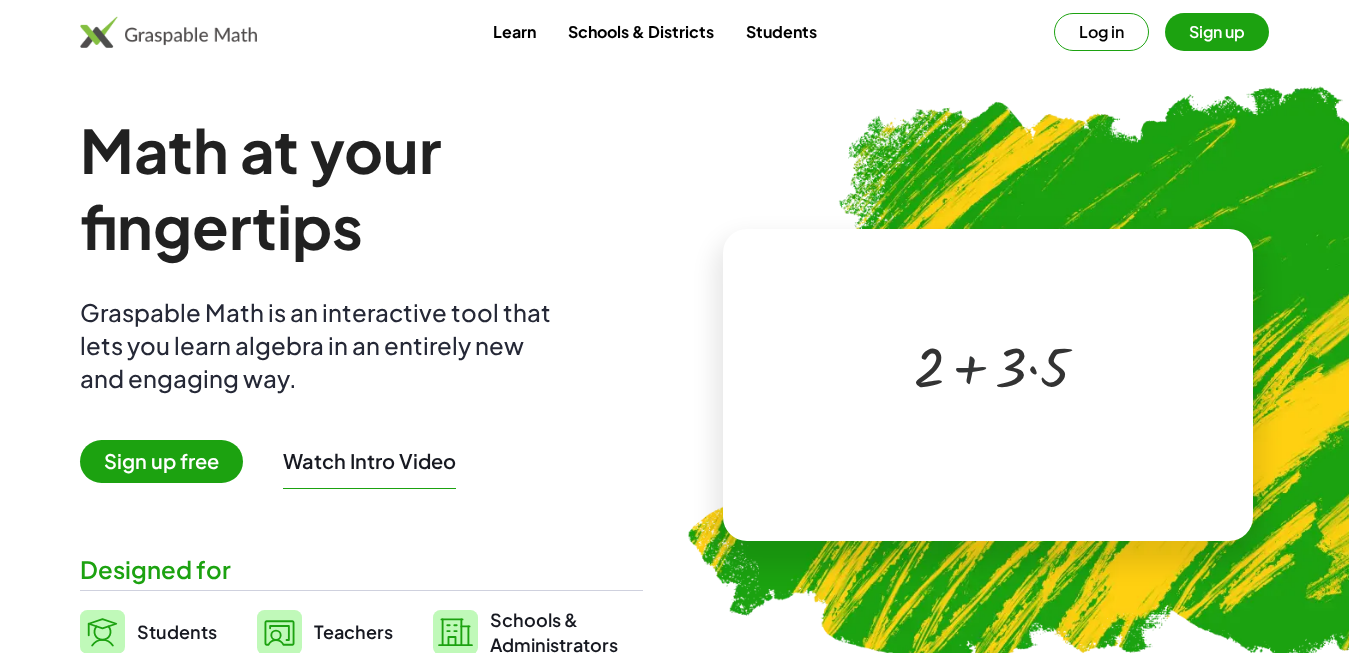 click at bounding box center [991, 365] 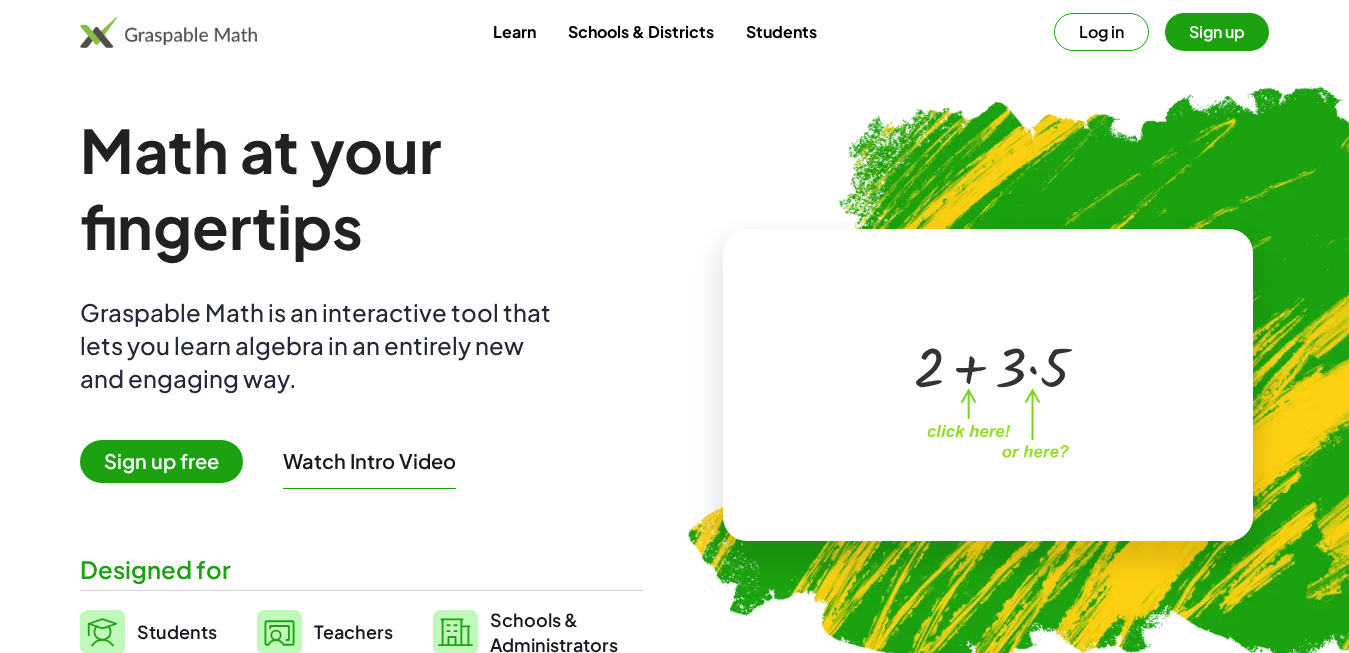 click at bounding box center (984, 365) 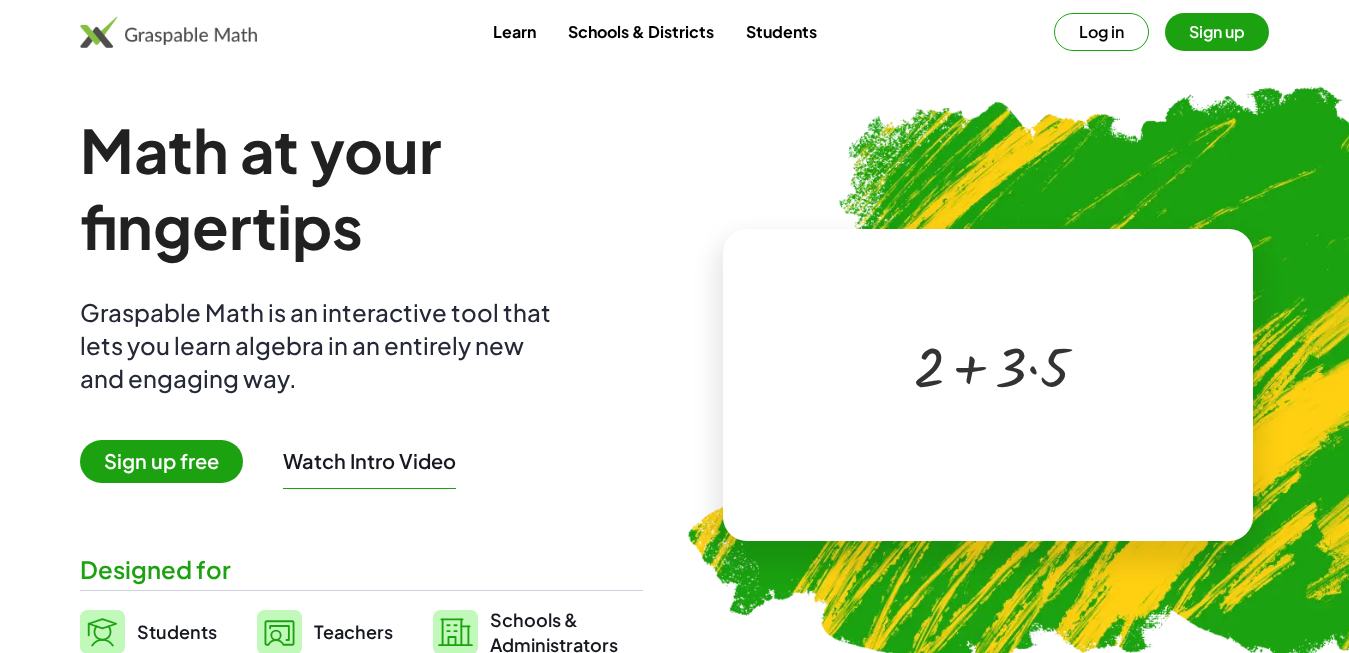 click at bounding box center [991, 365] 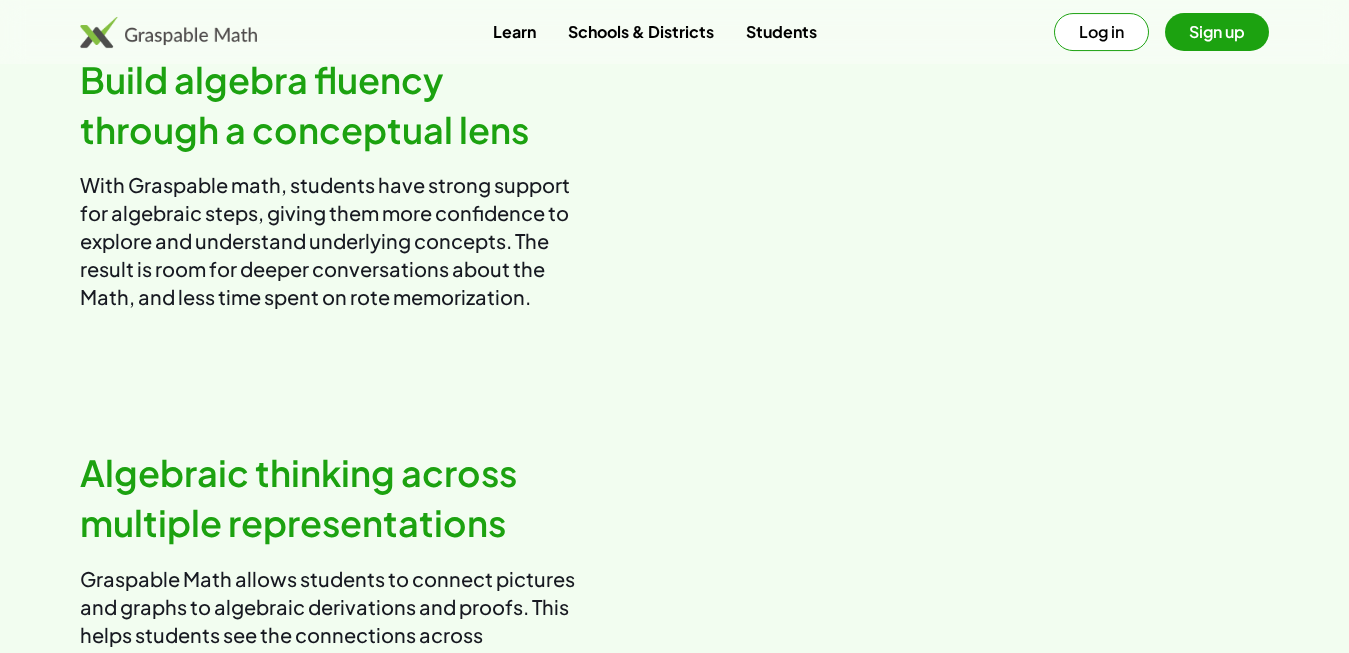 scroll, scrollTop: 1096, scrollLeft: 0, axis: vertical 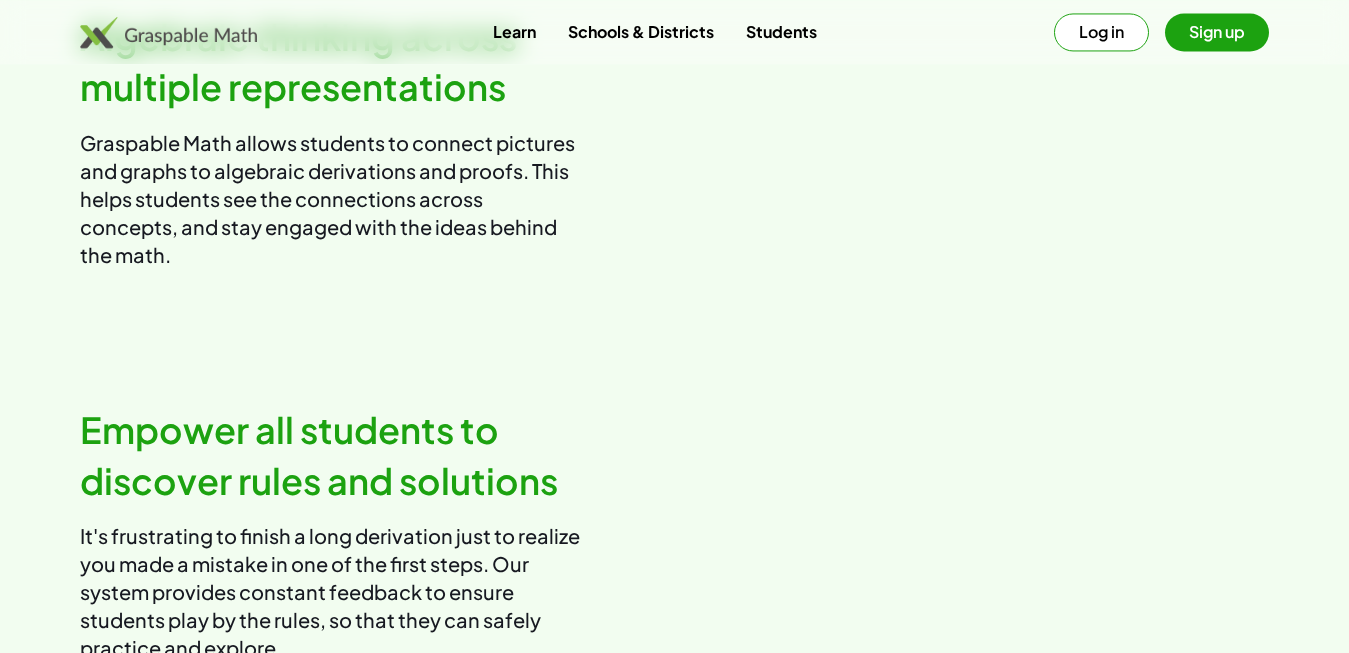 click at bounding box center [980, 140] 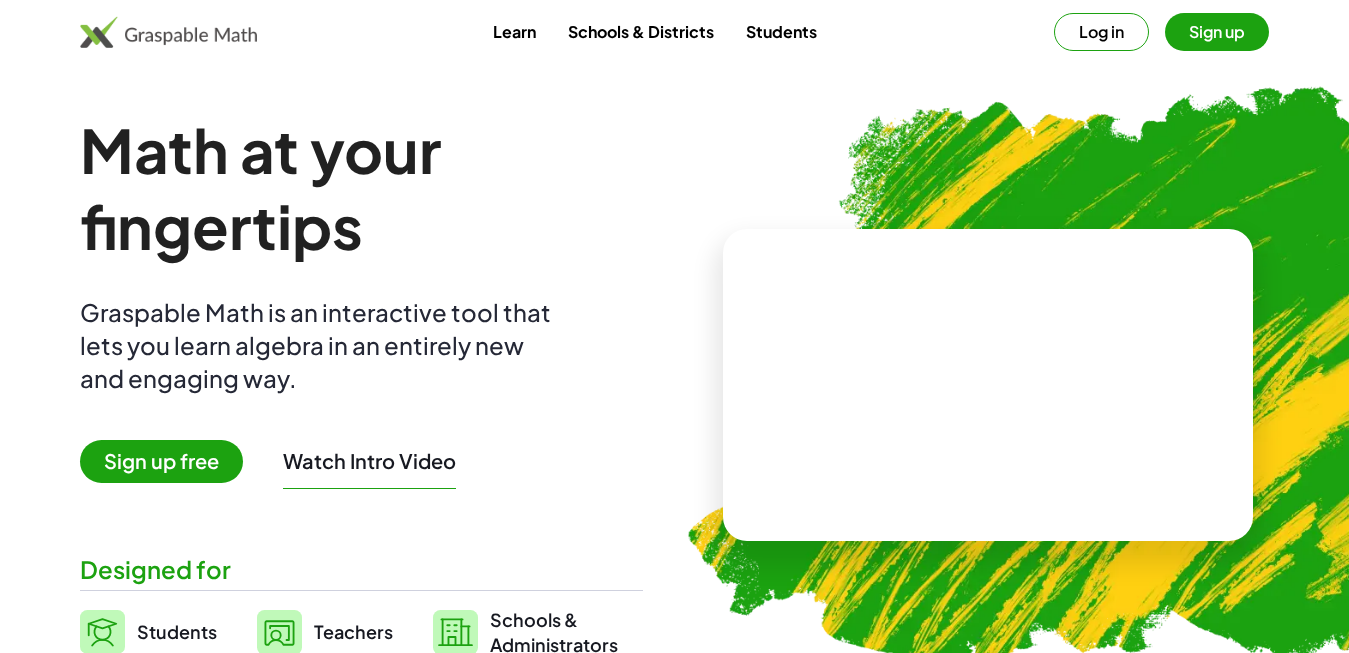 scroll, scrollTop: 0, scrollLeft: 0, axis: both 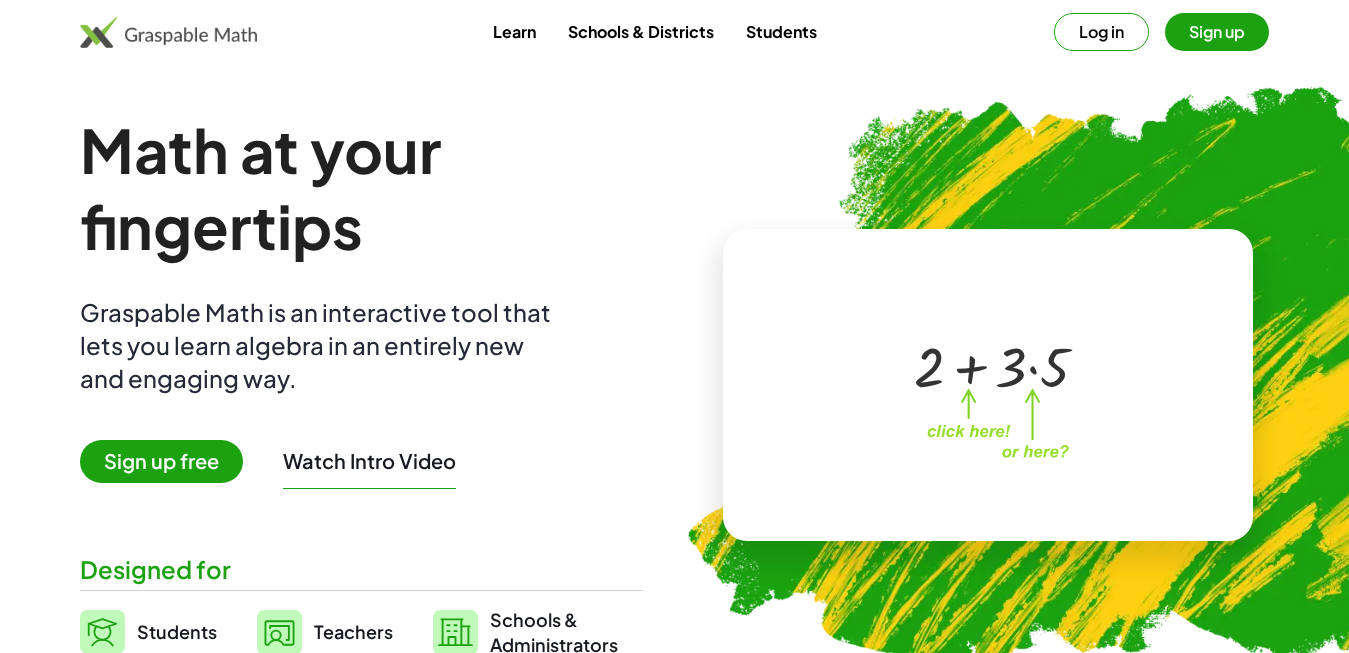 click on "Teachers" at bounding box center [353, 631] 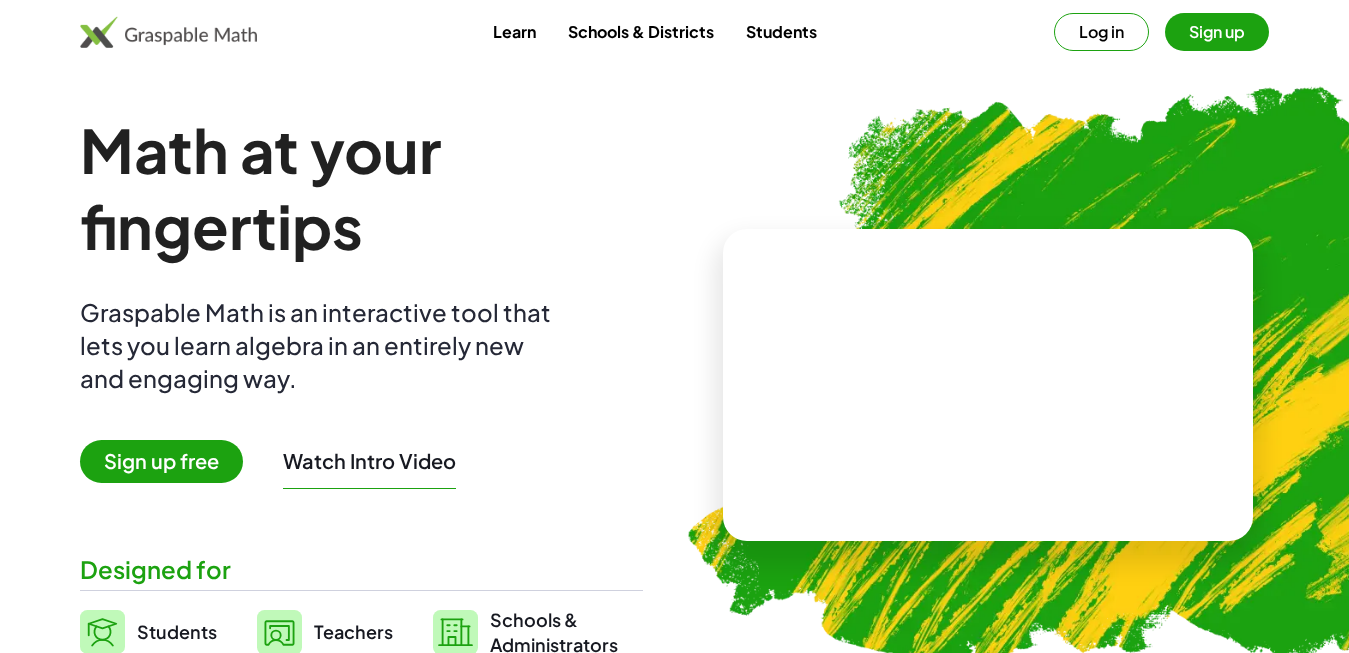 click on "Students" at bounding box center (177, 631) 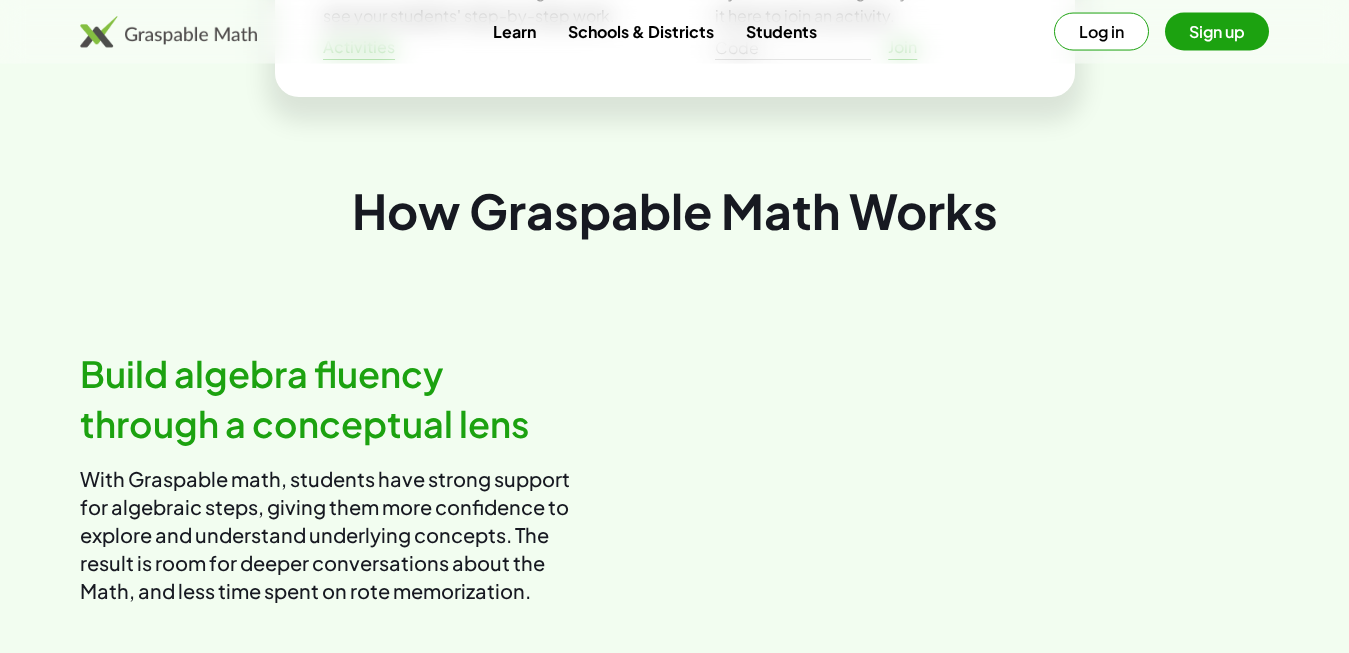 scroll, scrollTop: 1016, scrollLeft: 0, axis: vertical 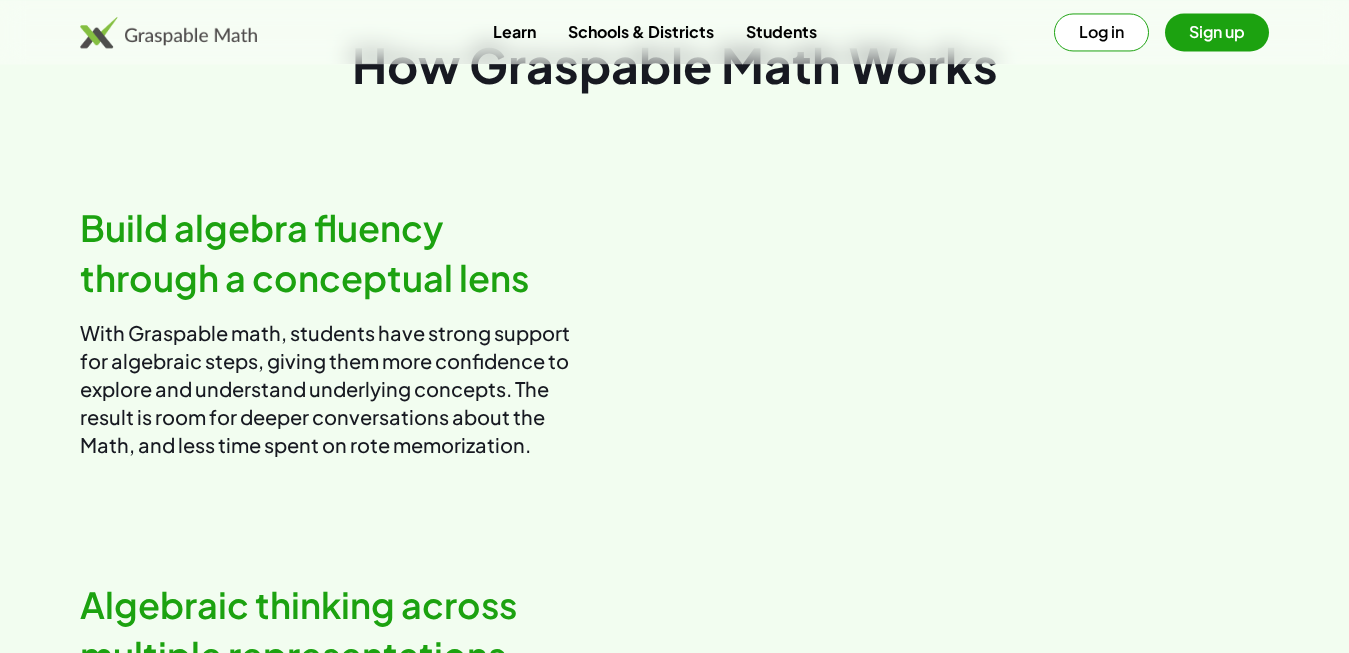 click on "Build algebra fluency through a conceptual lens" at bounding box center (330, 253) 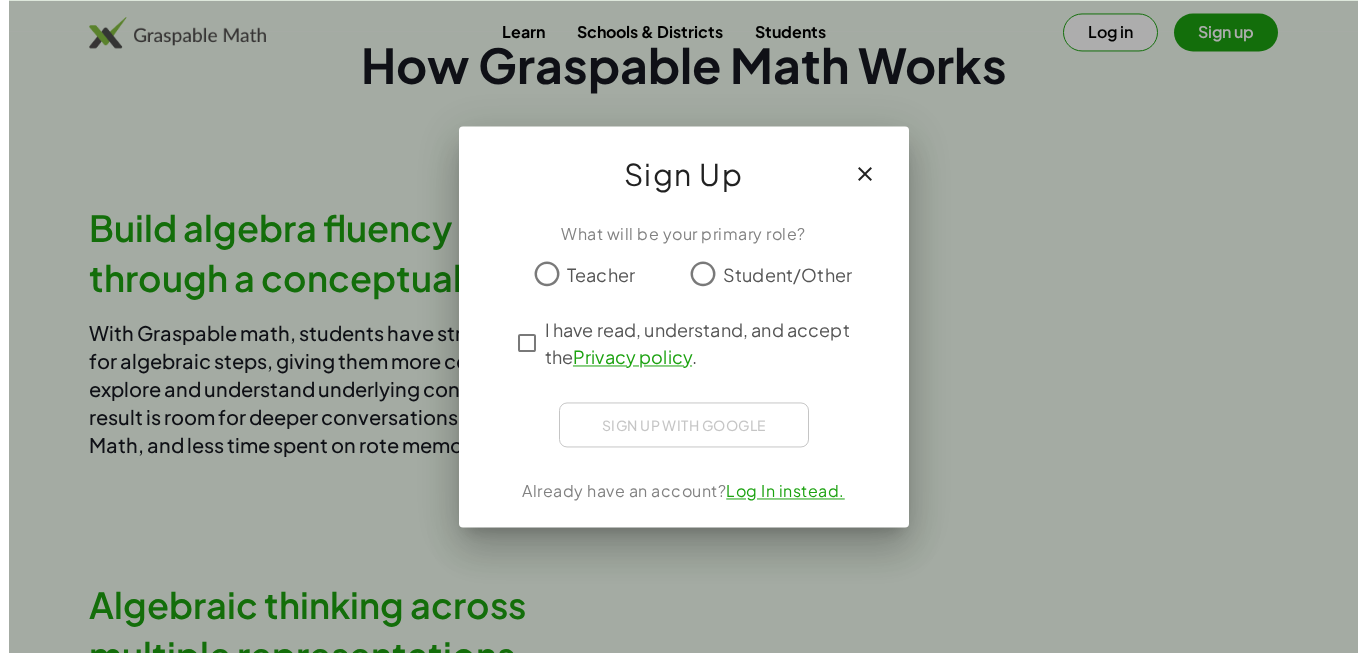 scroll, scrollTop: 0, scrollLeft: 0, axis: both 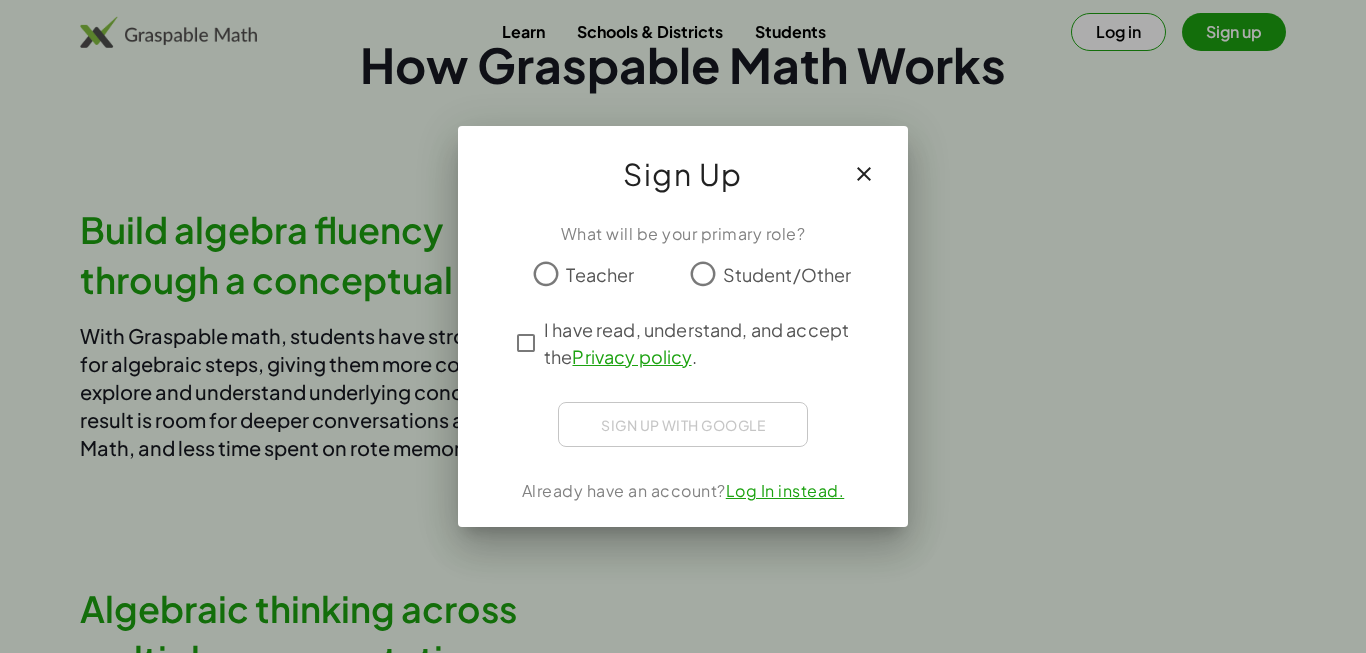 click at bounding box center (683, 305) 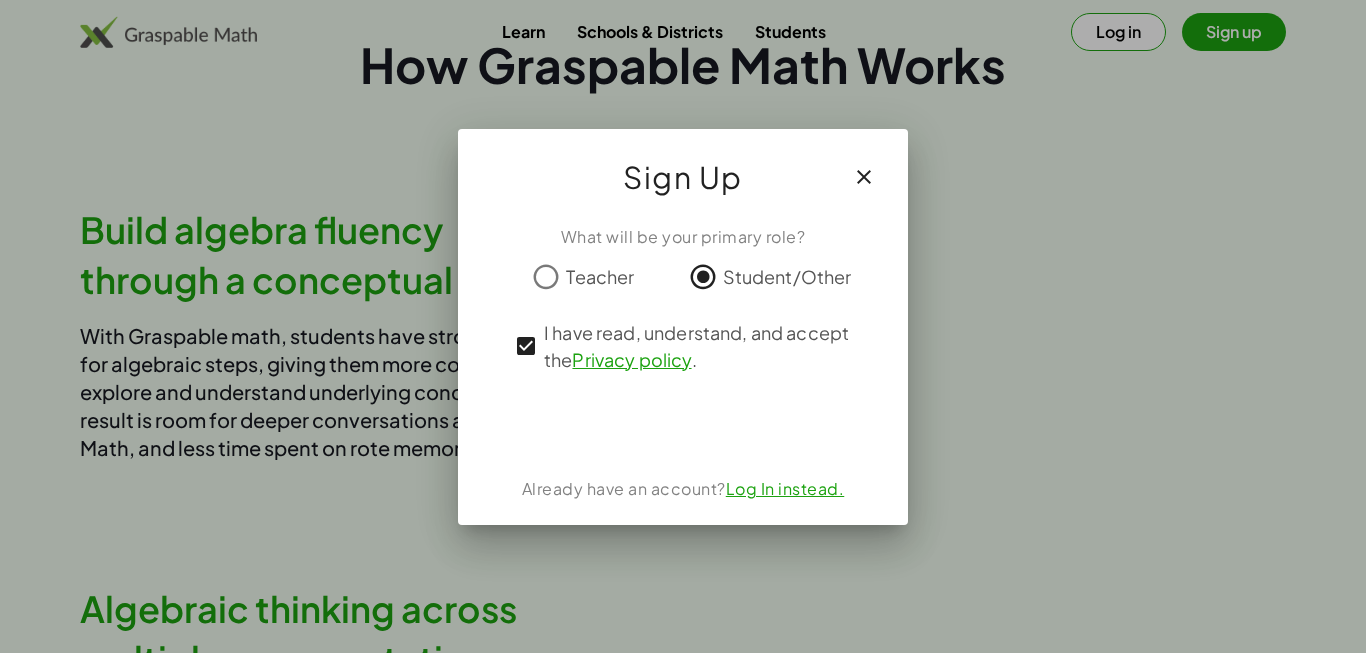 click at bounding box center (683, 425) 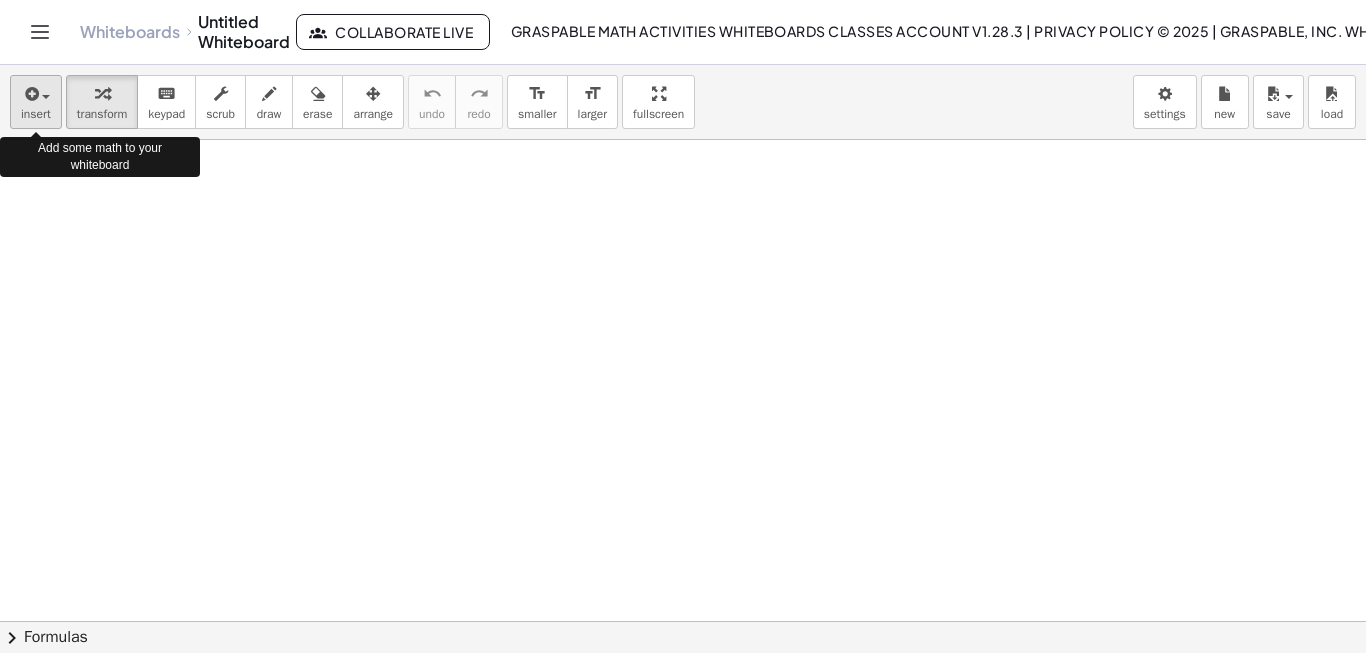 click on "insert" at bounding box center (36, 114) 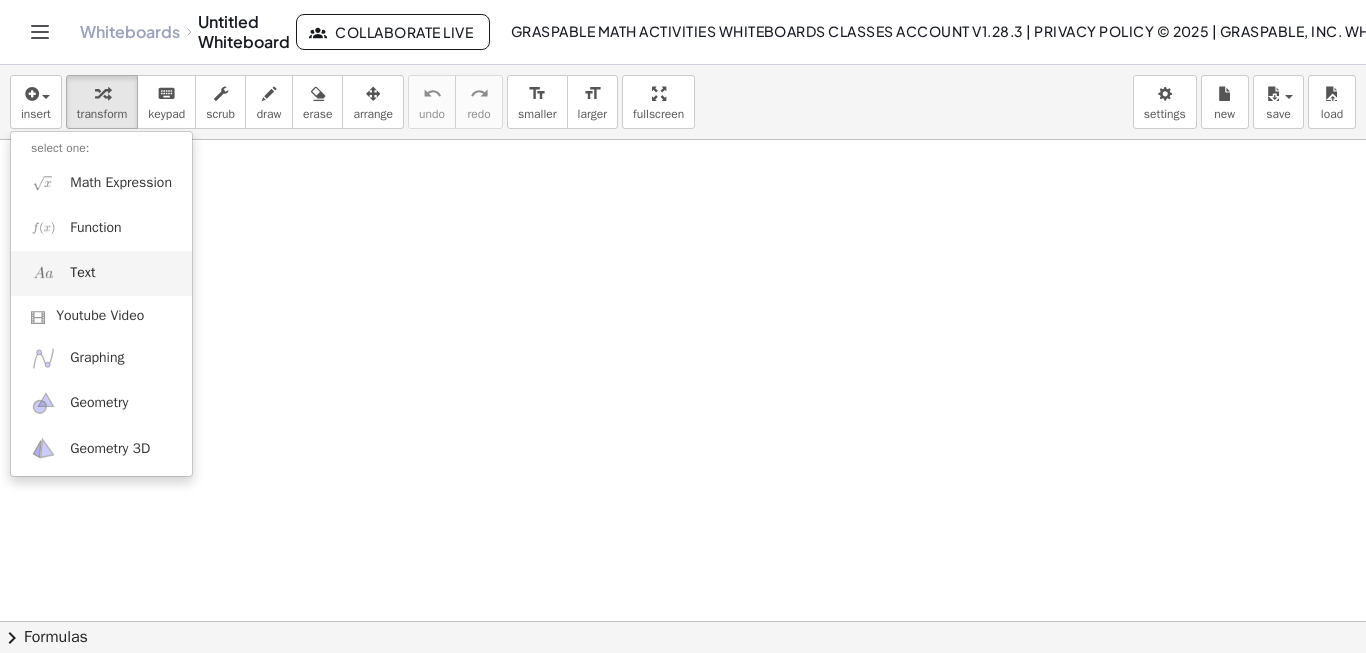 click on "Text" at bounding box center (82, 273) 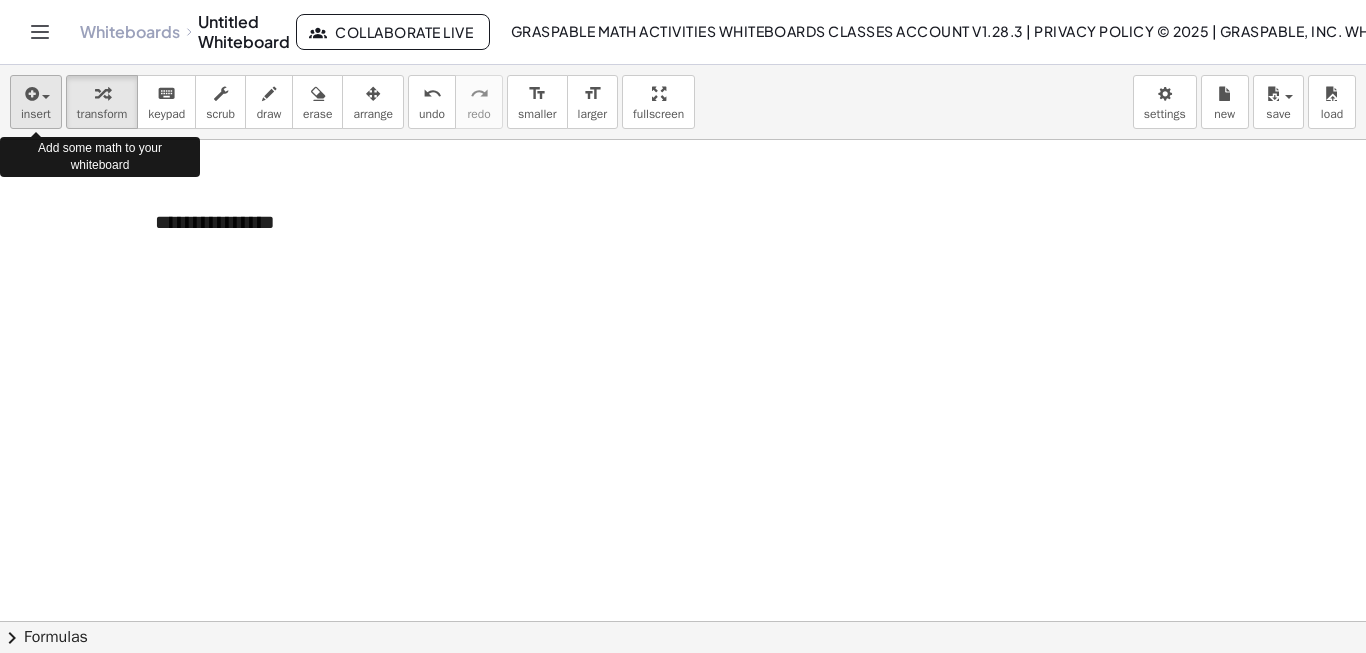 click at bounding box center (36, 93) 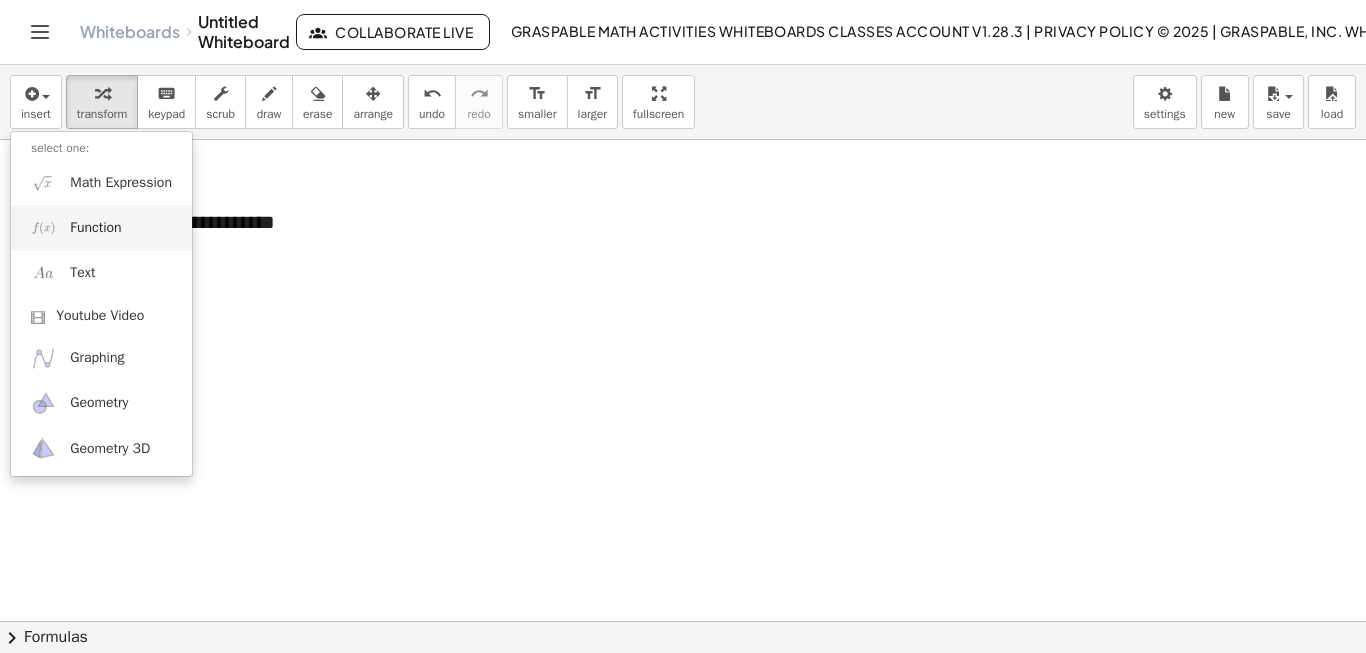 click on "Function" at bounding box center [95, 228] 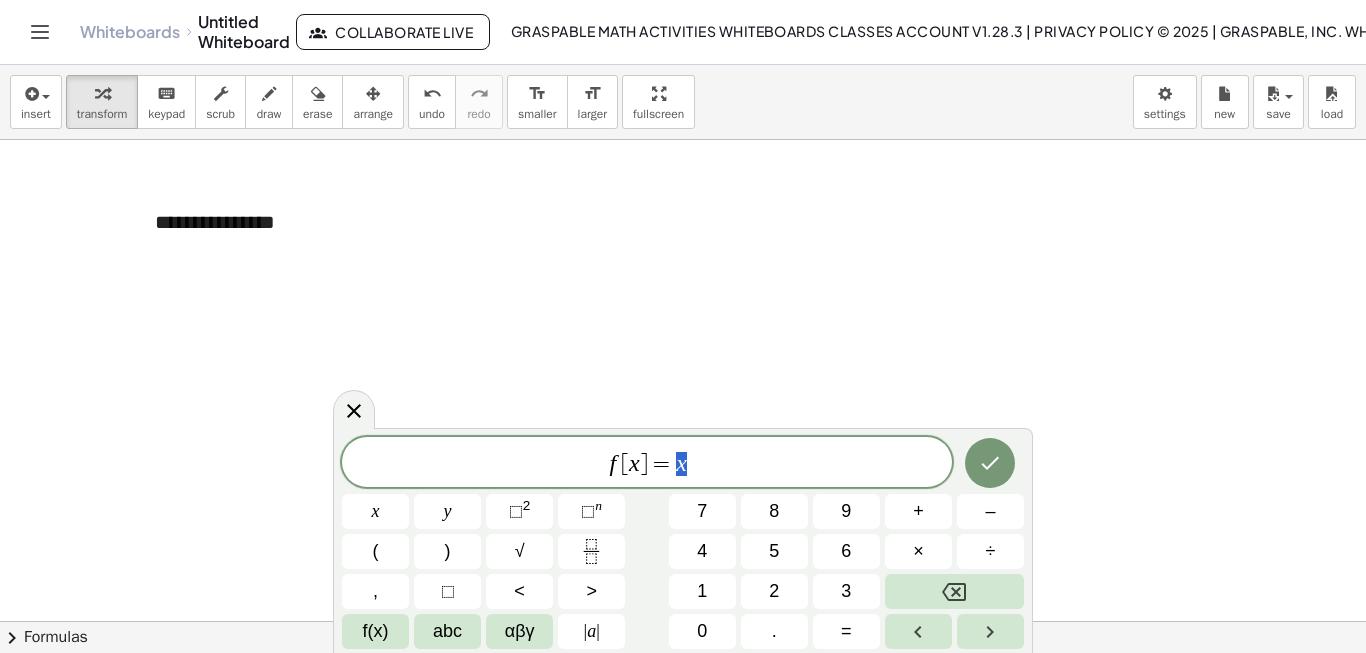 scroll, scrollTop: 18, scrollLeft: 13, axis: both 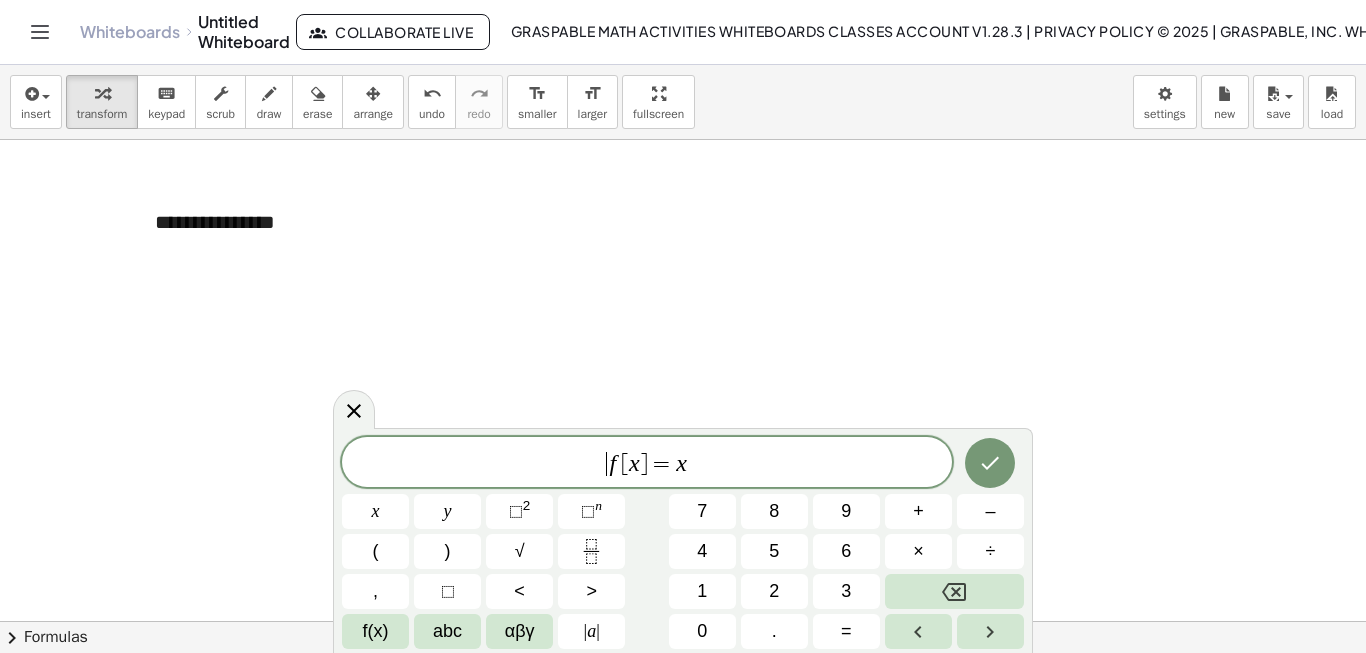 drag, startPoint x: 504, startPoint y: 450, endPoint x: 513, endPoint y: 420, distance: 31.320919 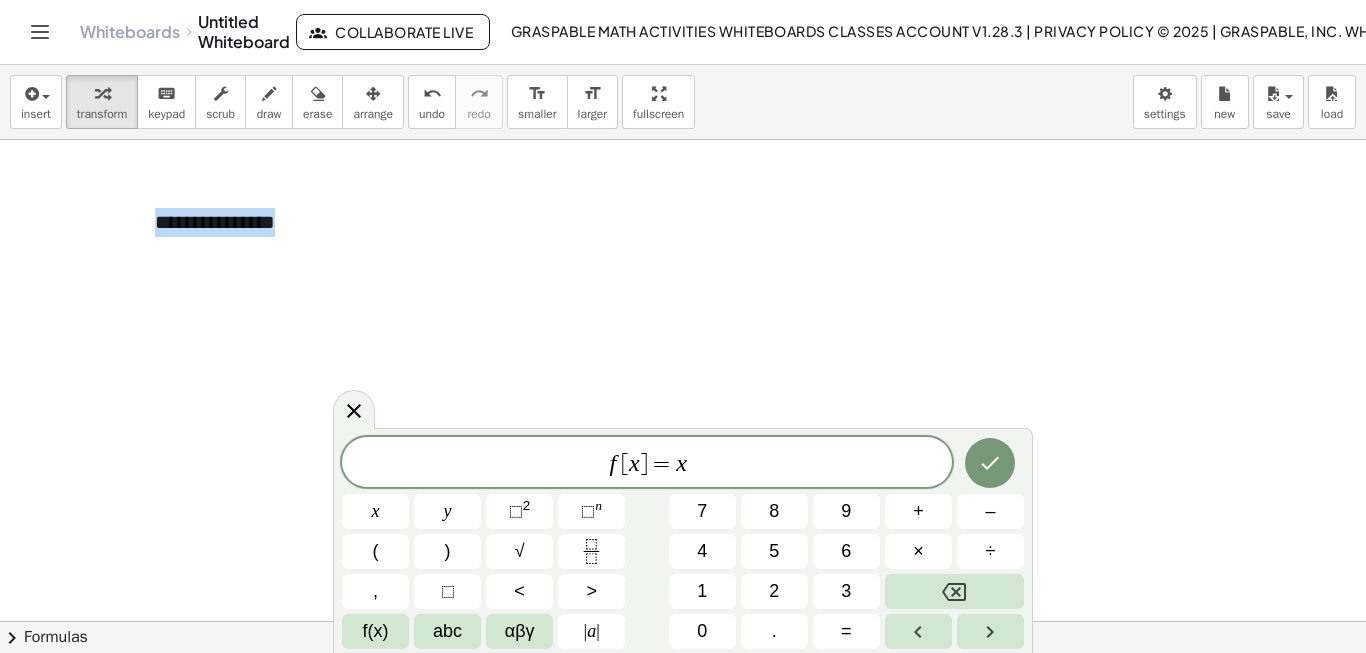drag, startPoint x: 513, startPoint y: 432, endPoint x: 513, endPoint y: 416, distance: 16 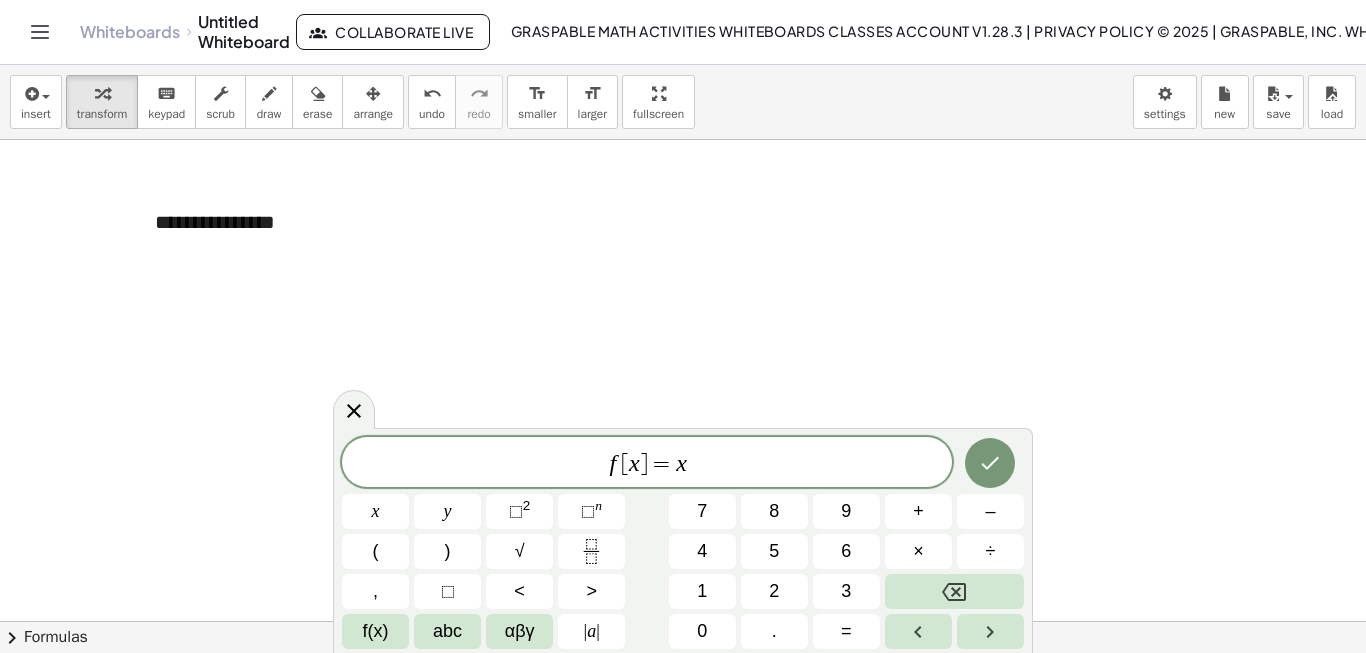 click on "f [ x ] = x x y ⬚ 2 ⬚ n 7 8 9 + – ( ) √ 4 5 6 × ÷ , ⬚ < > 1 2 3 f(x) abc αβγ | a | 0 . =" at bounding box center (683, 540) 